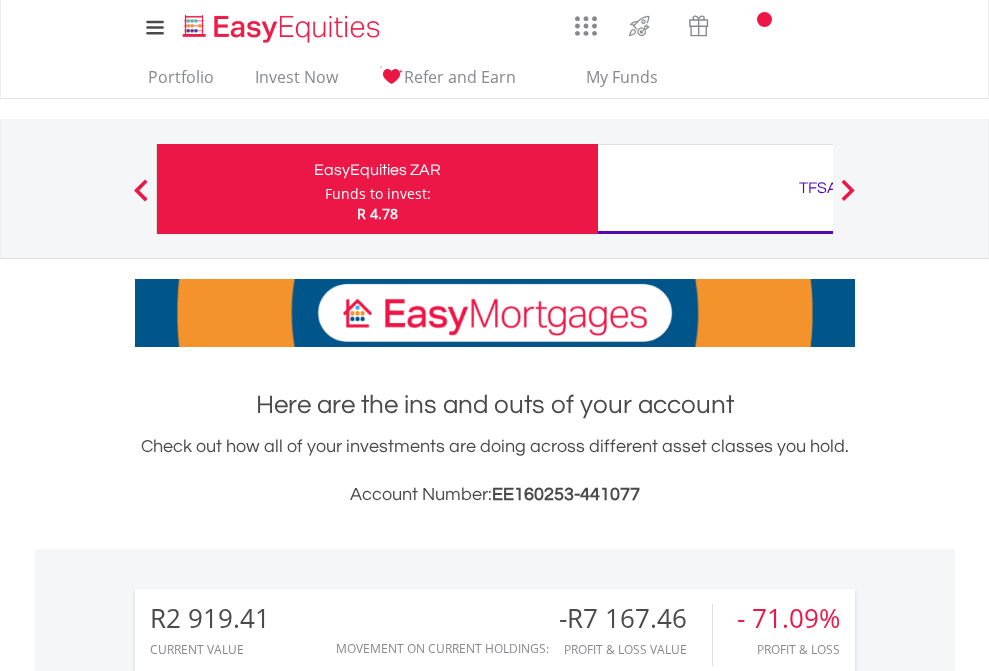 scroll, scrollTop: 0, scrollLeft: 0, axis: both 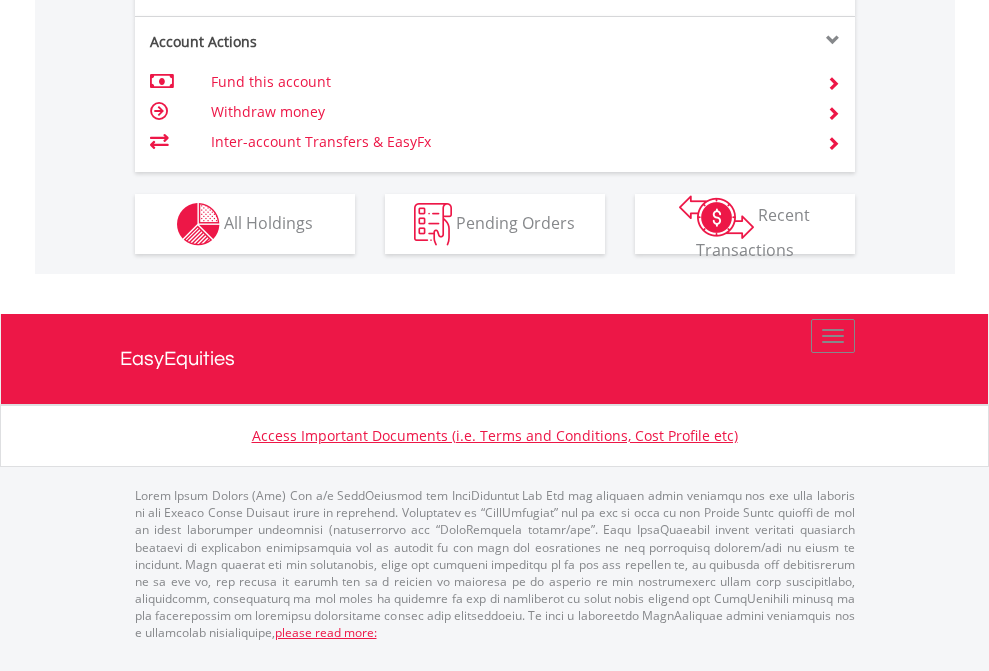 click on "Investment types" at bounding box center [706, -337] 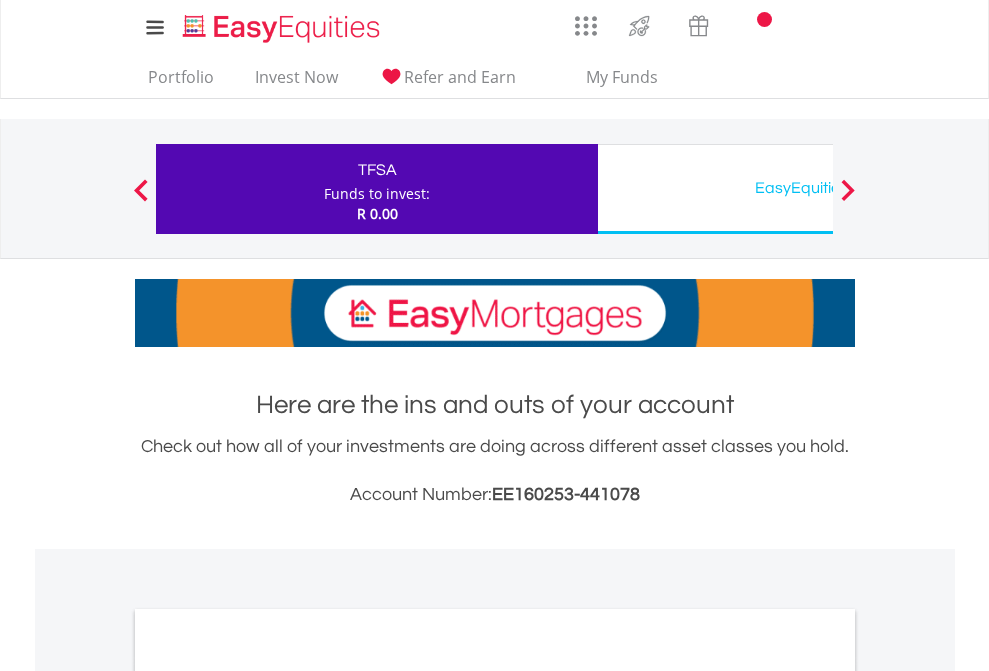 scroll, scrollTop: 0, scrollLeft: 0, axis: both 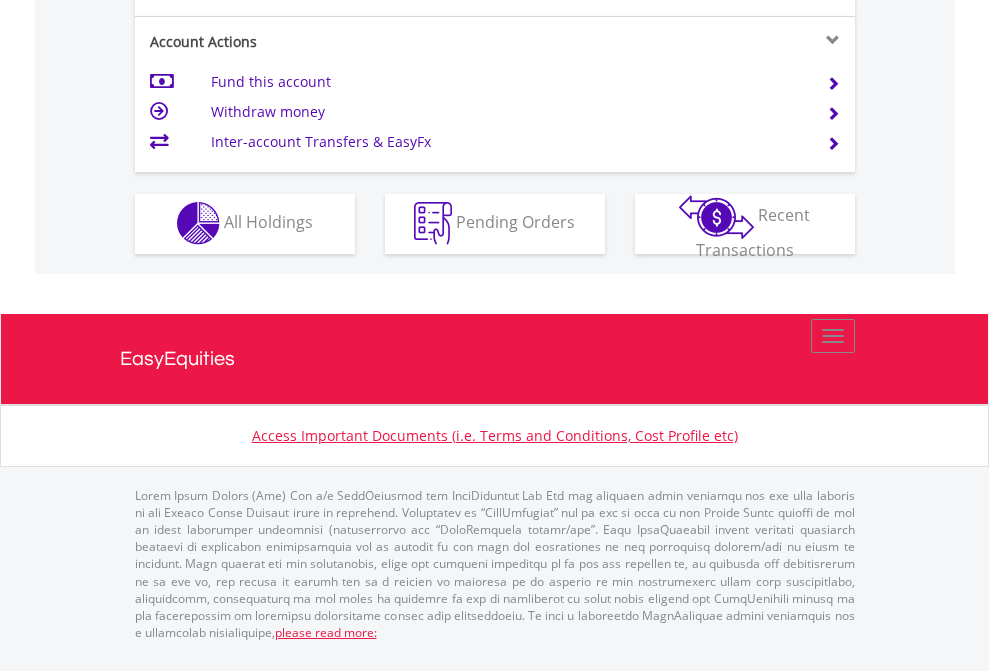 click on "Investment types" at bounding box center [706, -353] 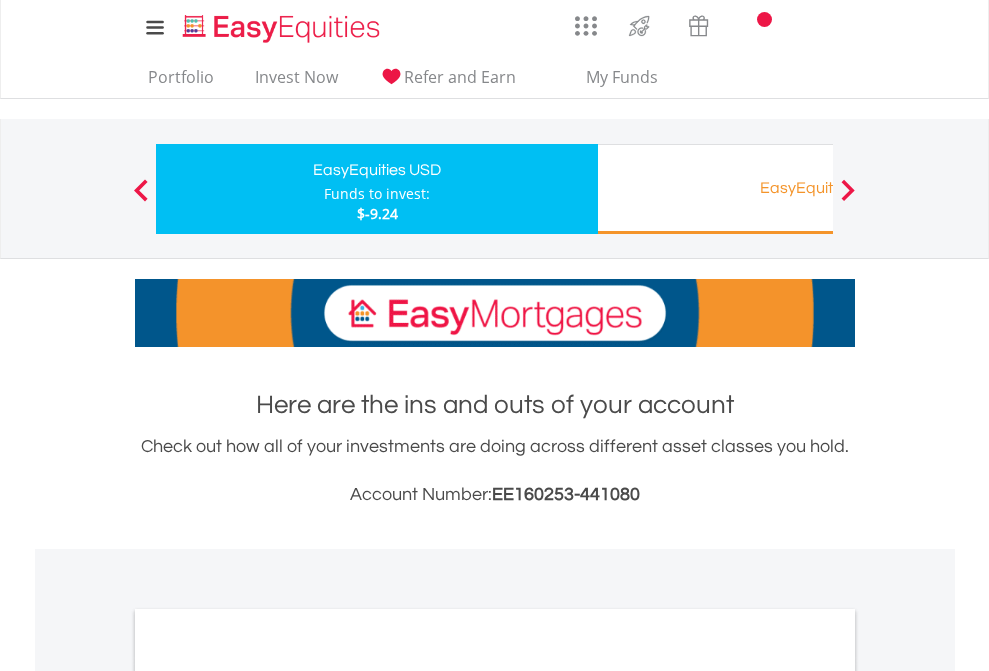 scroll, scrollTop: 0, scrollLeft: 0, axis: both 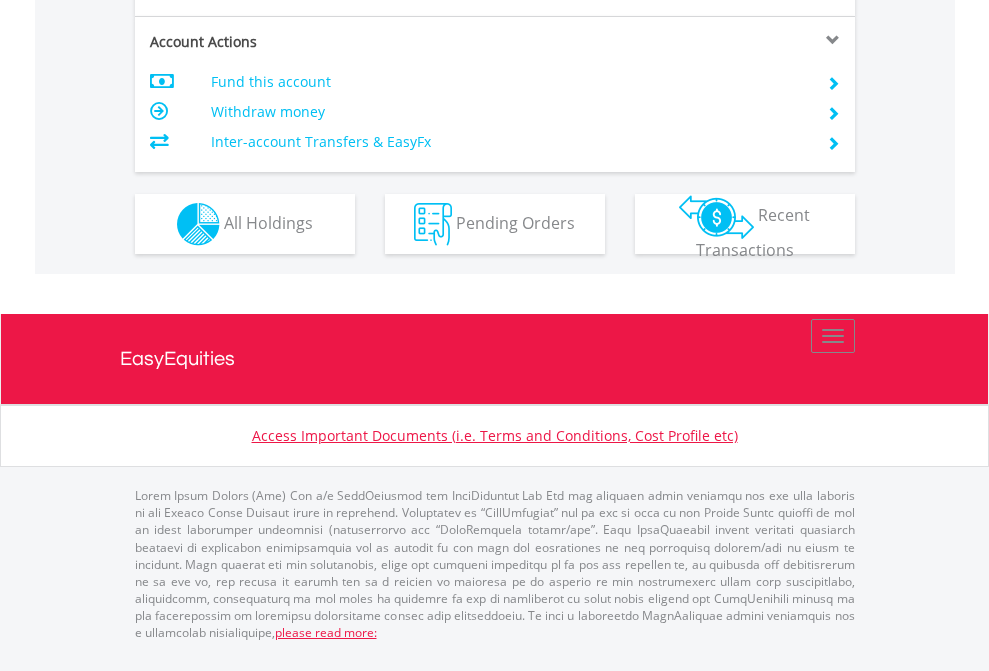 click on "Investment types" at bounding box center (706, -337) 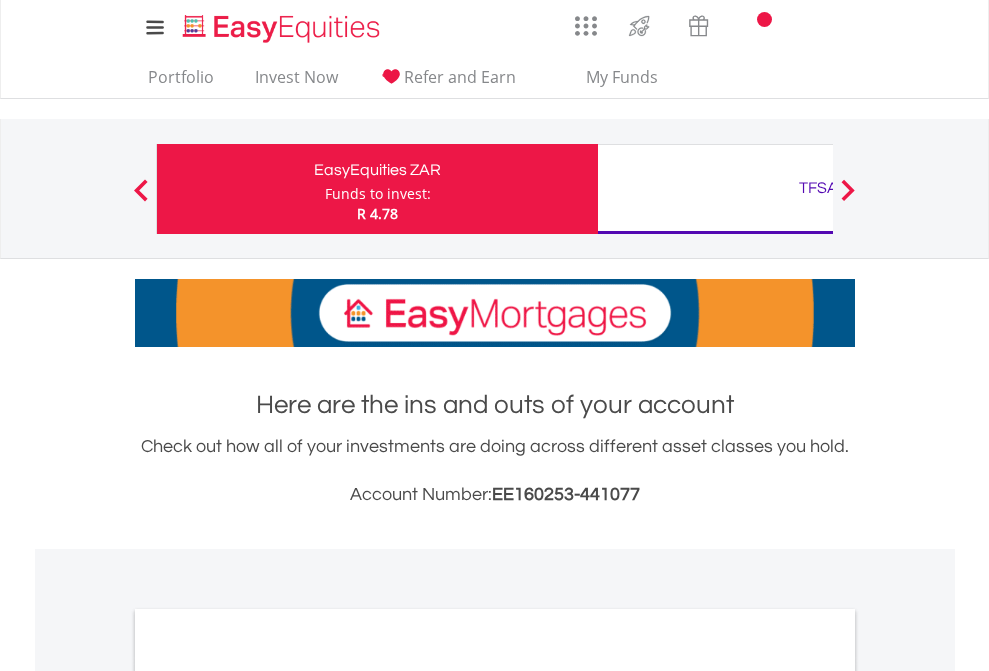 scroll, scrollTop: 1202, scrollLeft: 0, axis: vertical 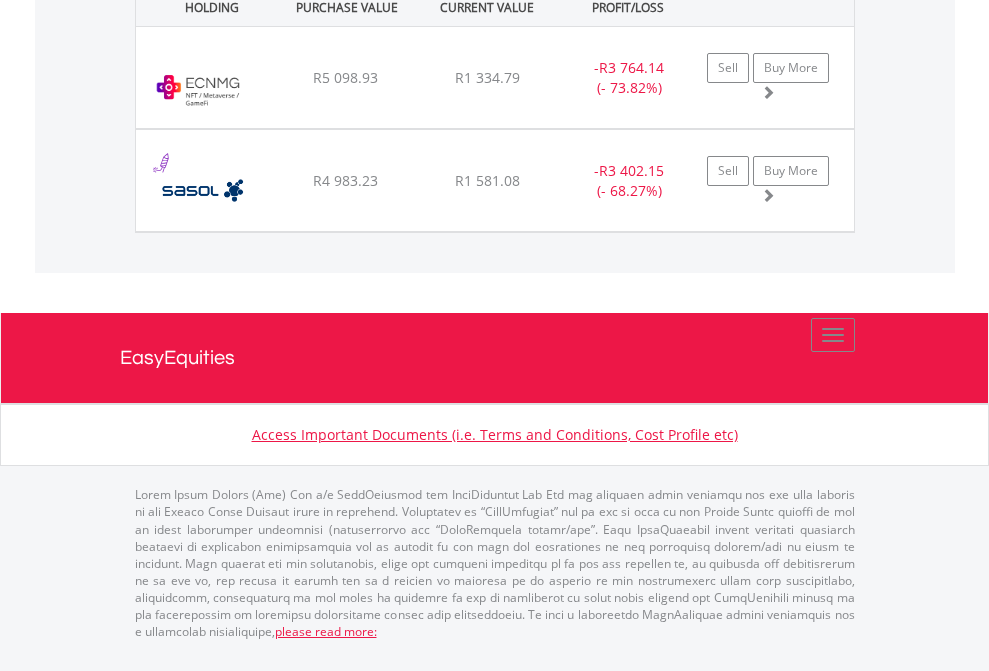 click on "TFSA" at bounding box center (818, -1482) 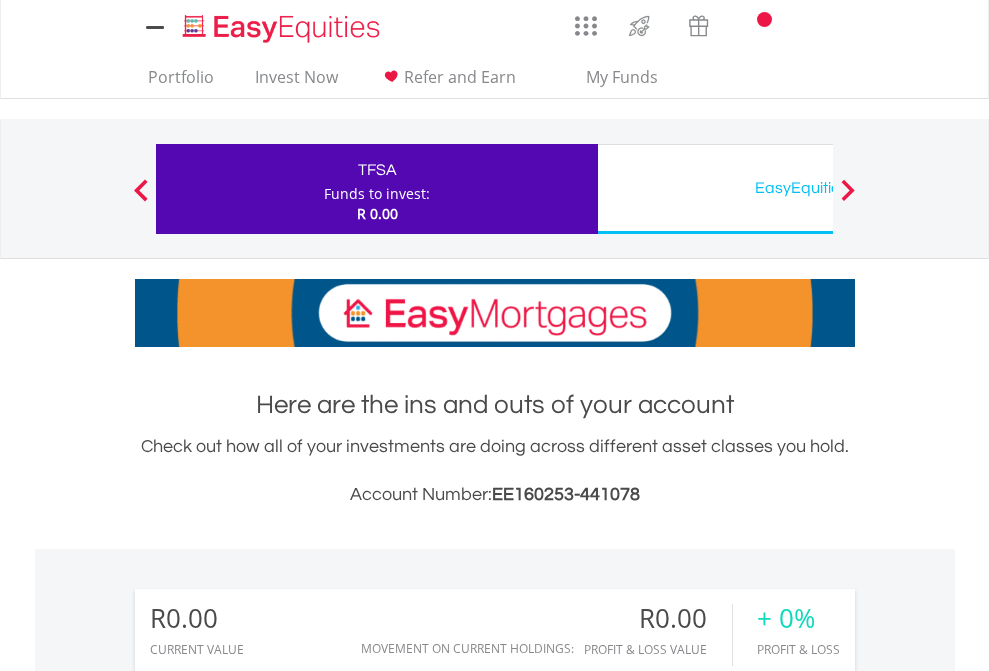 scroll, scrollTop: 1486, scrollLeft: 0, axis: vertical 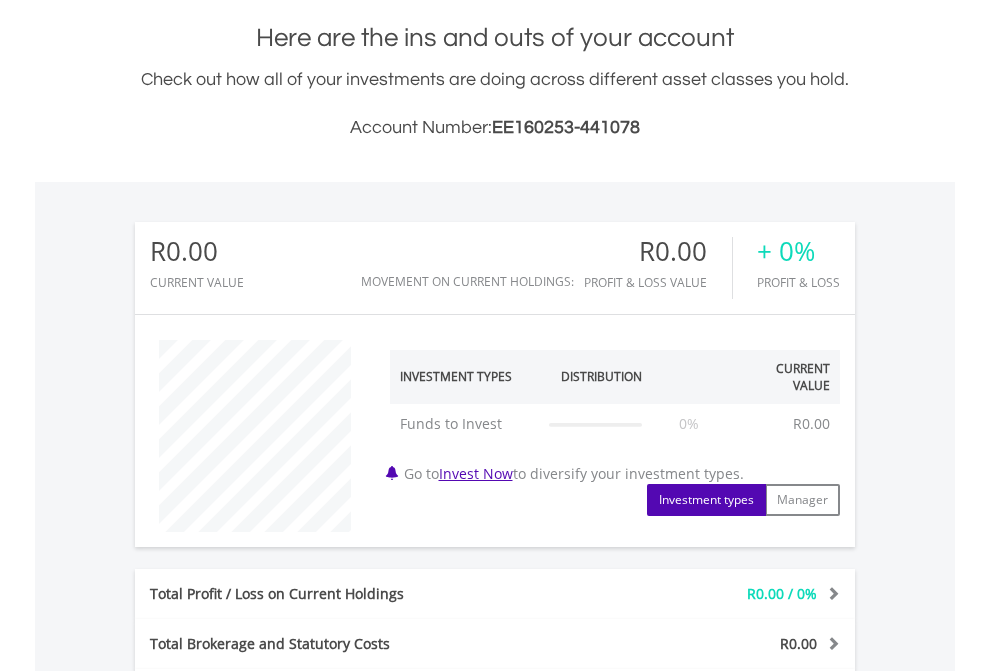 click on "All Holdings" at bounding box center [268, 1075] 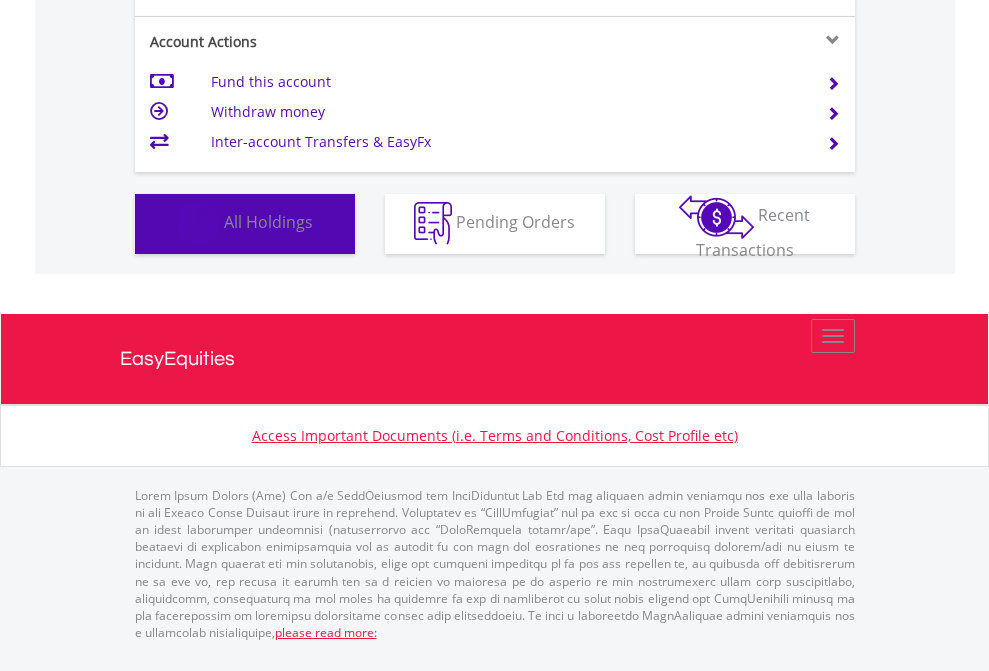 scroll, scrollTop: 999808, scrollLeft: 999687, axis: both 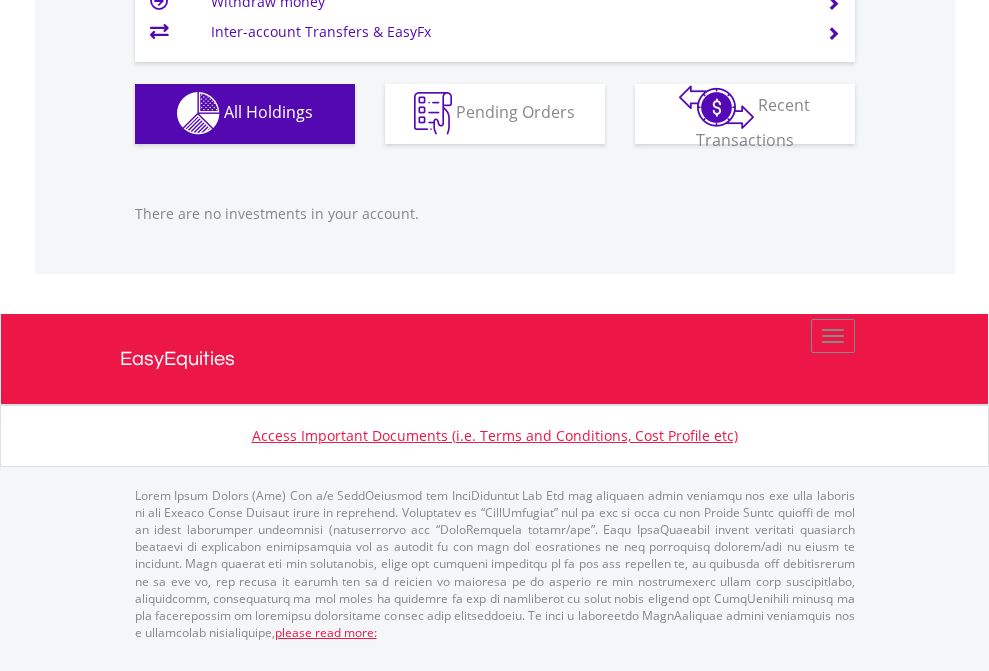 click on "EasyEquities USD" at bounding box center (818, -1142) 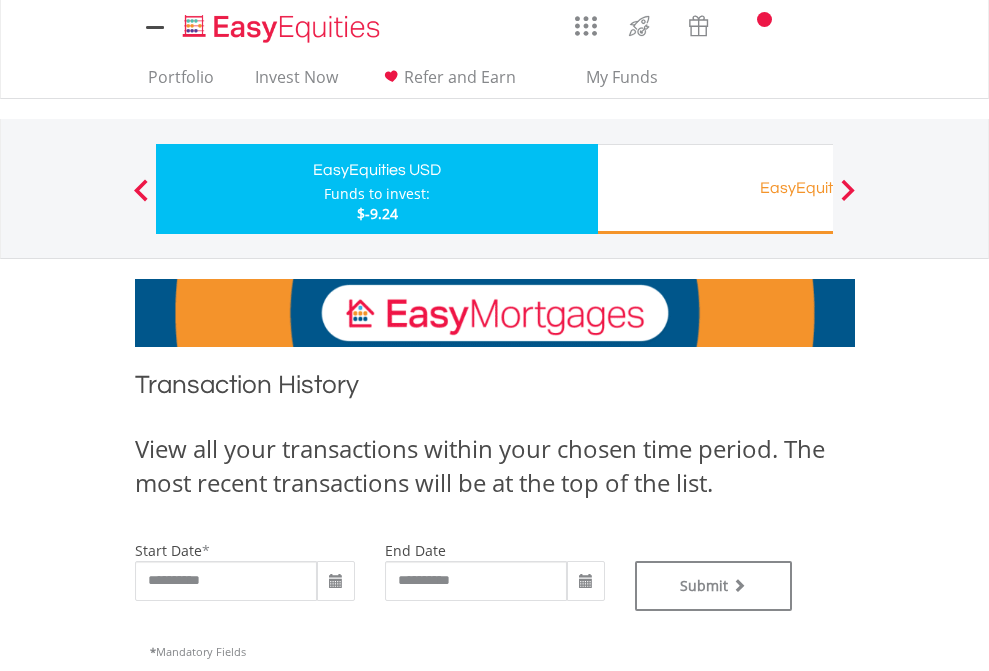 scroll, scrollTop: 0, scrollLeft: 0, axis: both 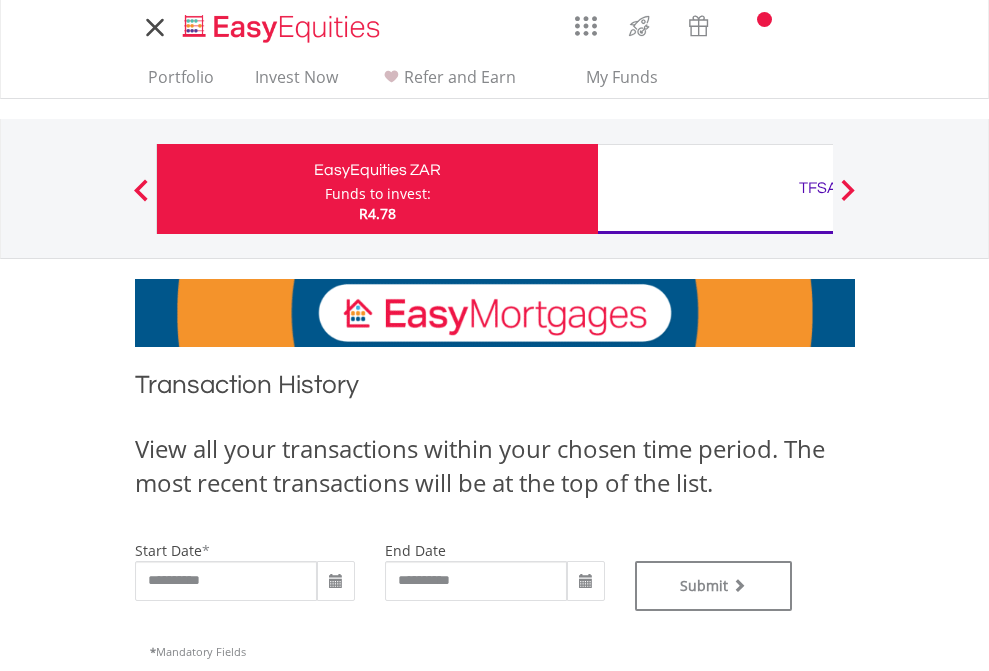 type on "**********" 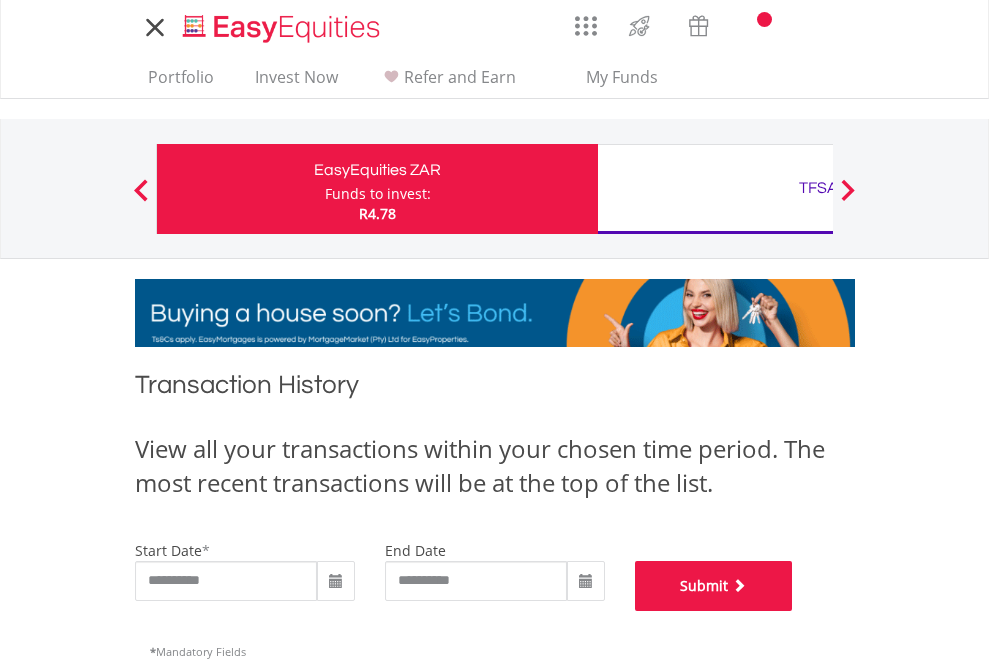 click on "Submit" at bounding box center (714, 586) 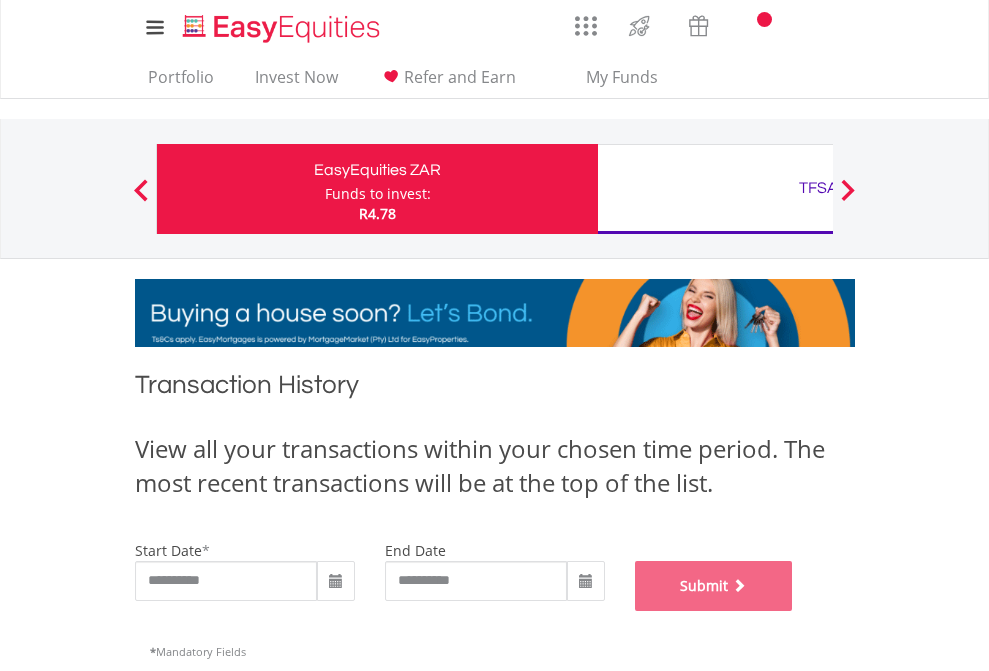 scroll, scrollTop: 811, scrollLeft: 0, axis: vertical 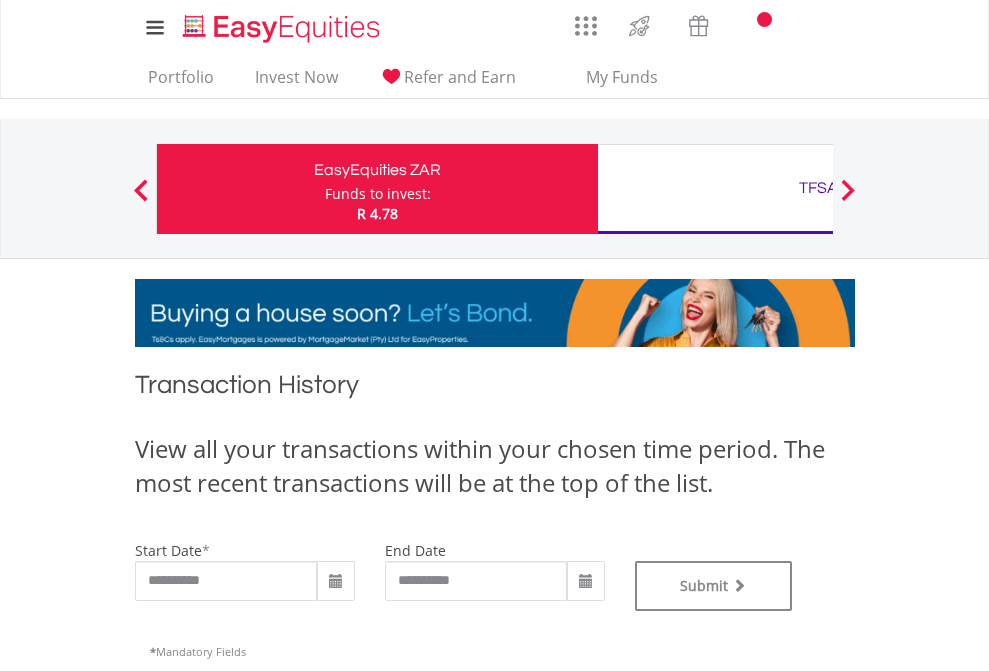 click on "TFSA" at bounding box center [818, 188] 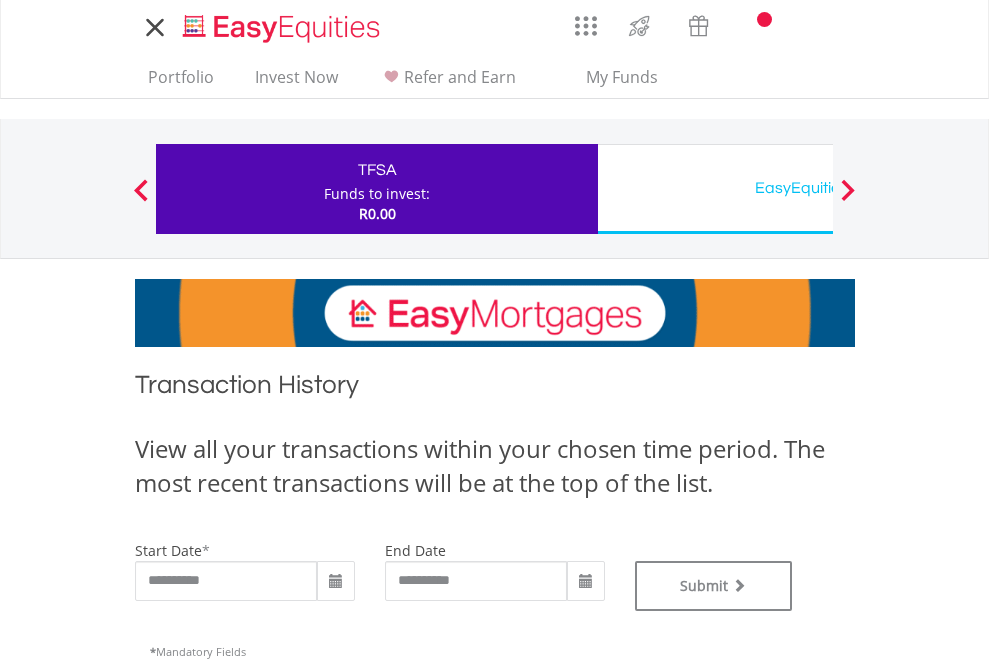 scroll, scrollTop: 0, scrollLeft: 0, axis: both 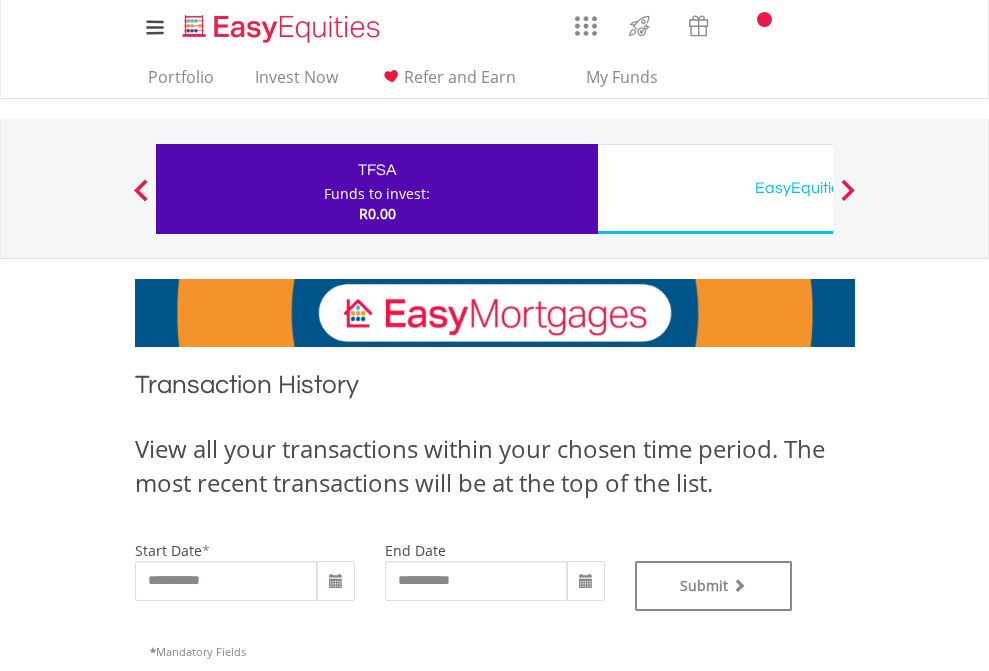 type on "**********" 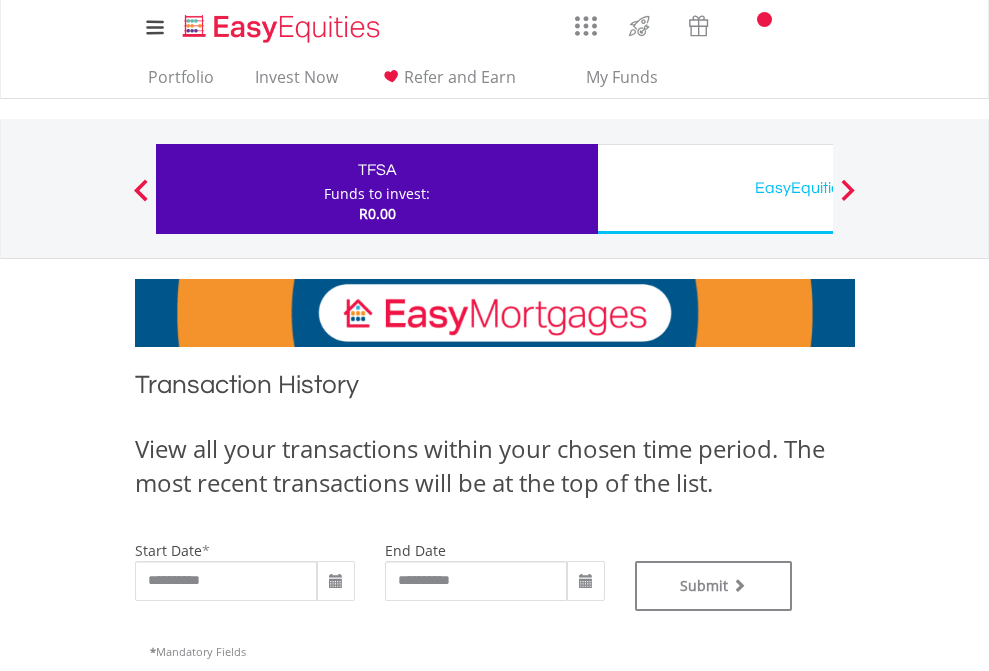 type on "**********" 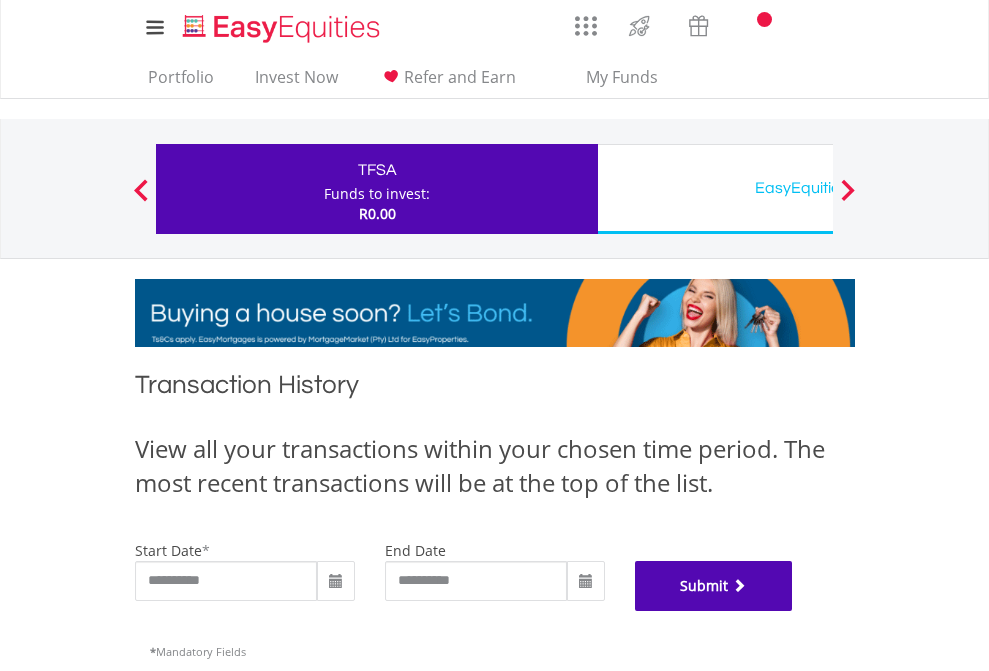 click on "Submit" at bounding box center (714, 586) 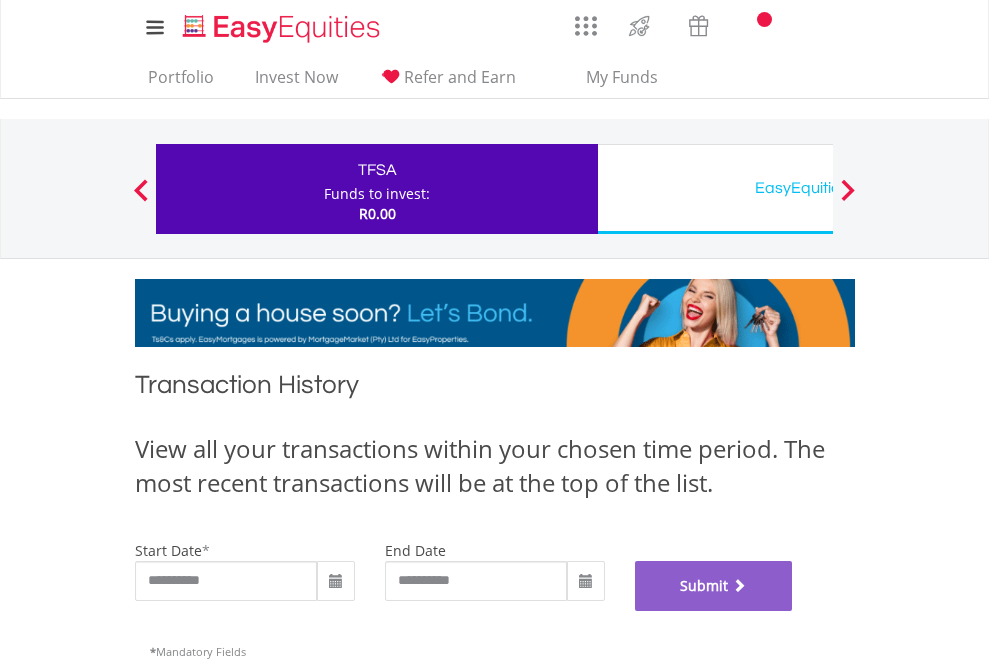 scroll, scrollTop: 811, scrollLeft: 0, axis: vertical 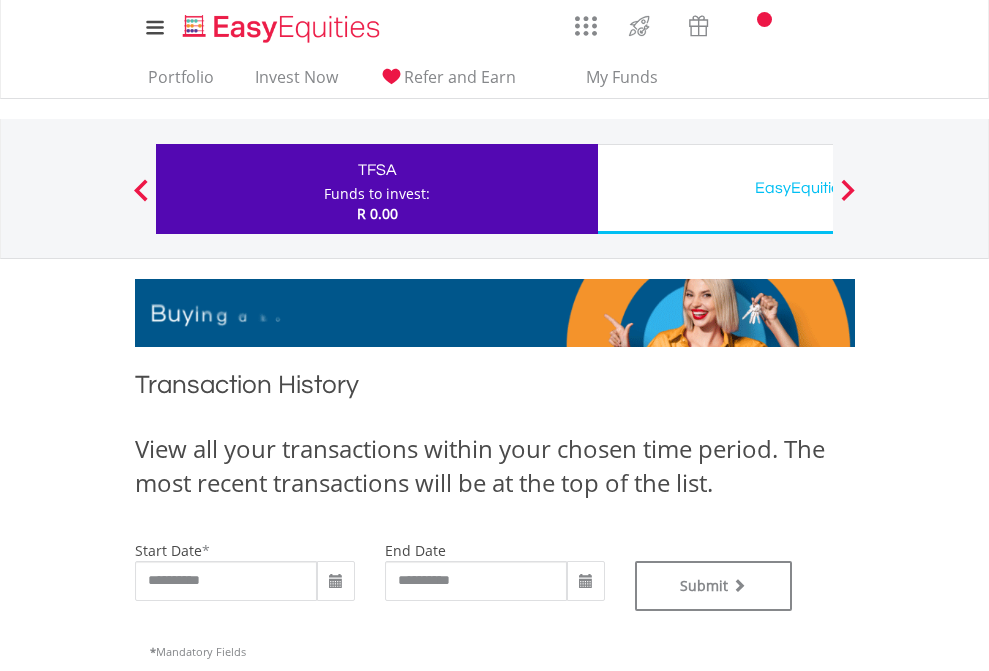 click on "EasyEquities USD" at bounding box center (818, 188) 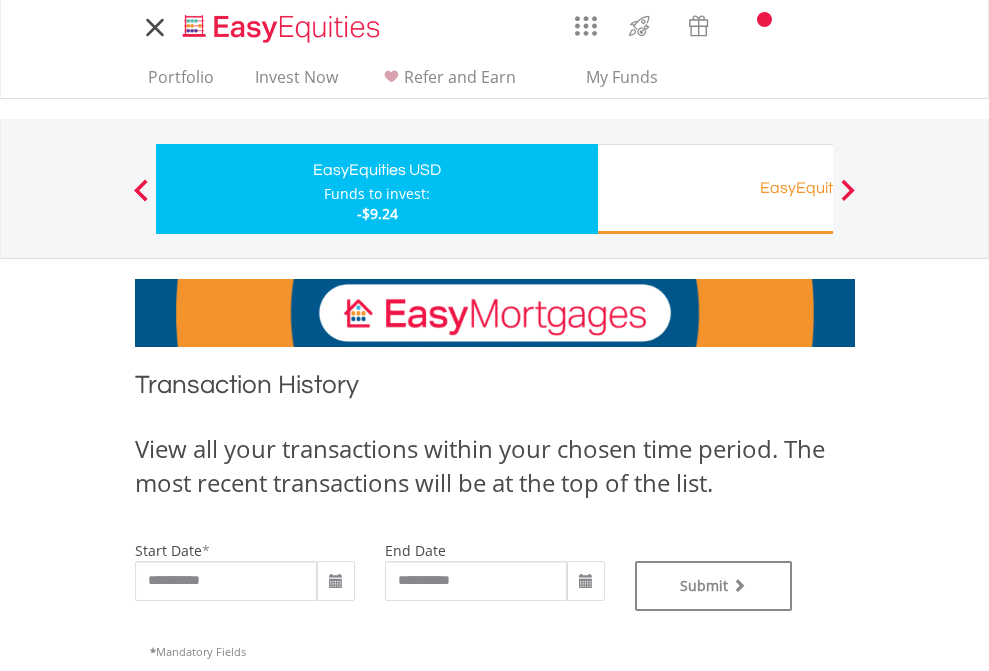 scroll, scrollTop: 0, scrollLeft: 0, axis: both 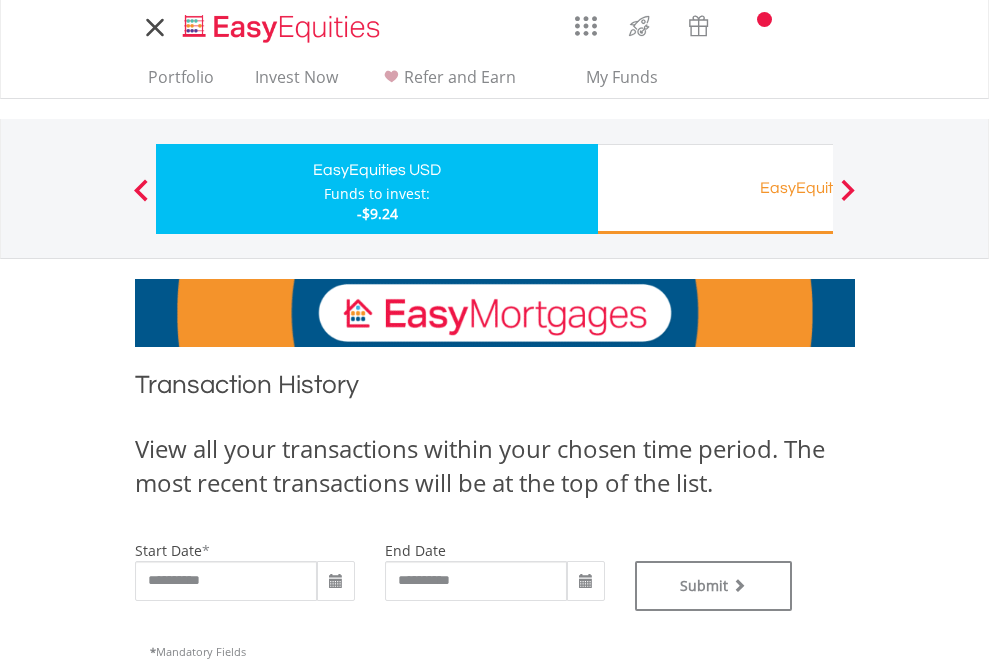 type on "**********" 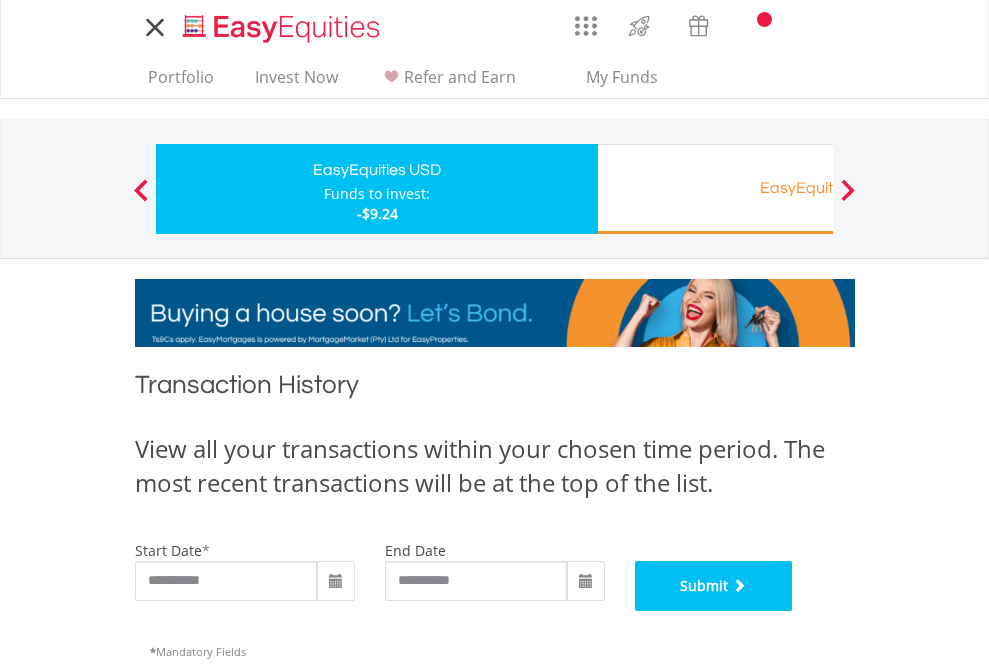 click on "Submit" at bounding box center [714, 586] 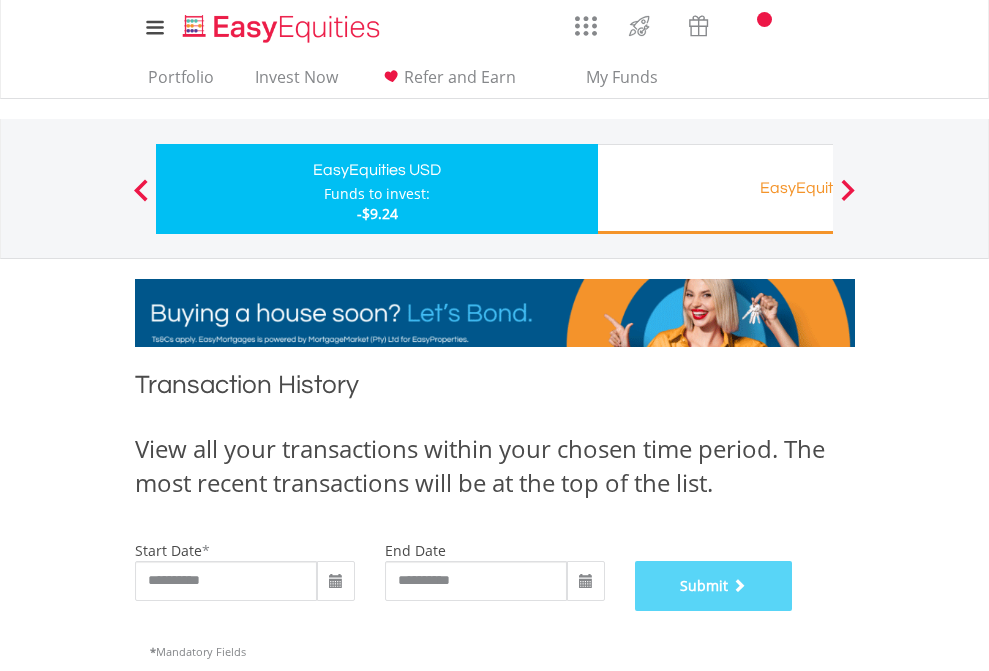scroll, scrollTop: 811, scrollLeft: 0, axis: vertical 